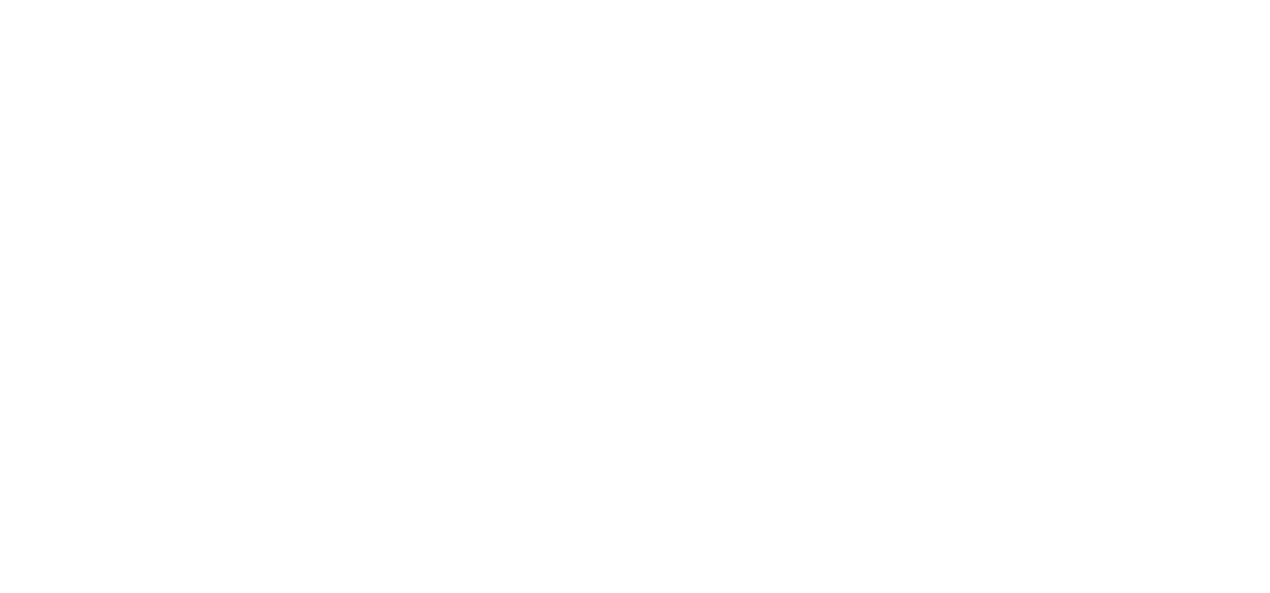 scroll, scrollTop: 0, scrollLeft: 0, axis: both 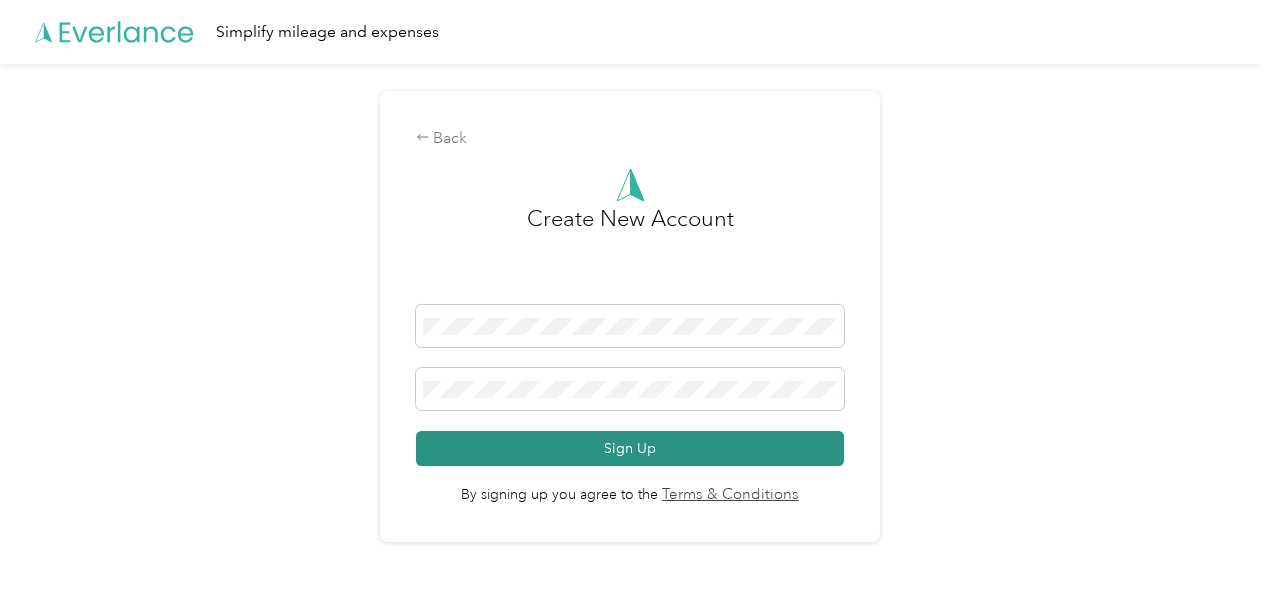 click on "Sign Up" at bounding box center [630, 448] 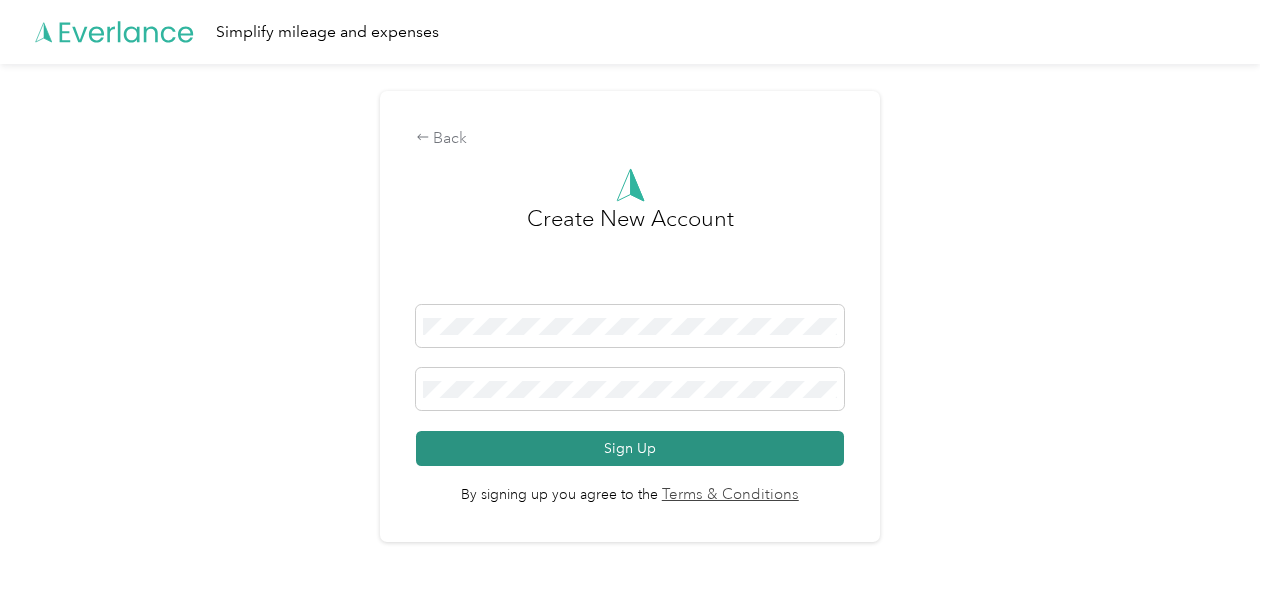 click on "Sign Up" at bounding box center (630, 448) 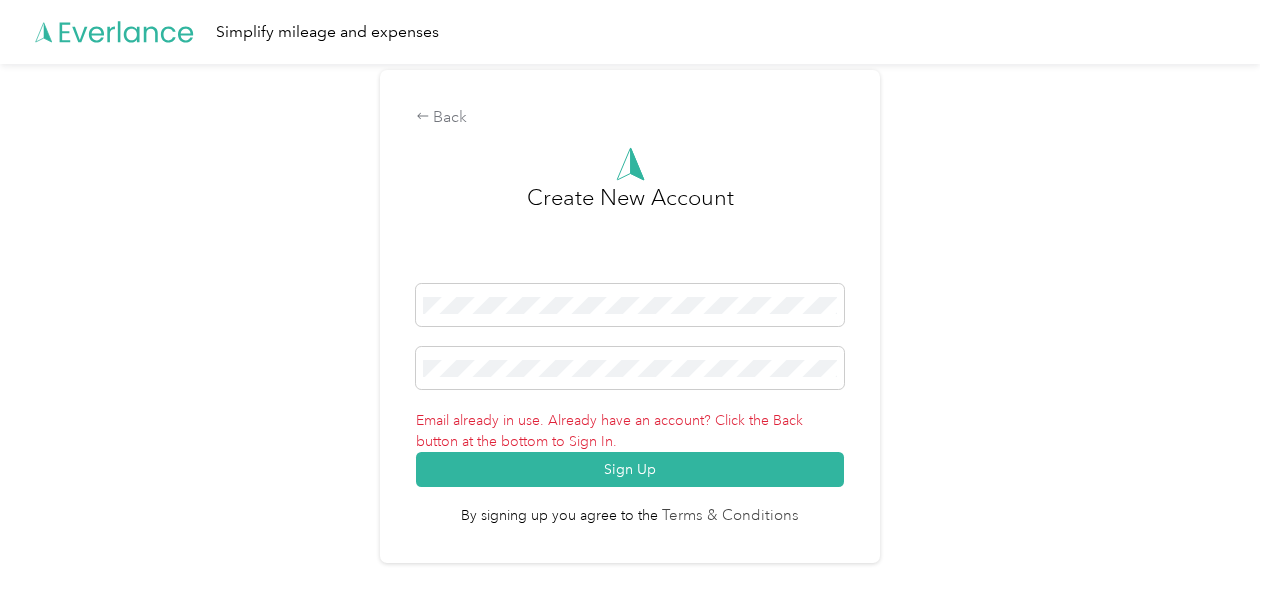 click on "Terms & Conditions" at bounding box center [728, 516] 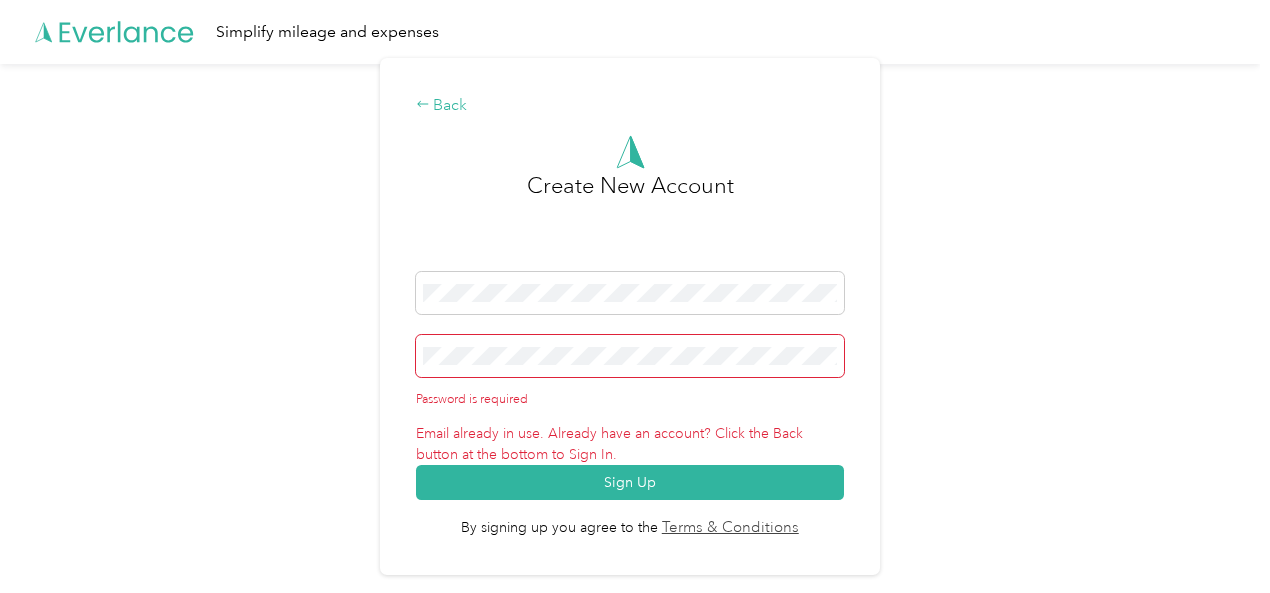 click on "Back" at bounding box center [630, 106] 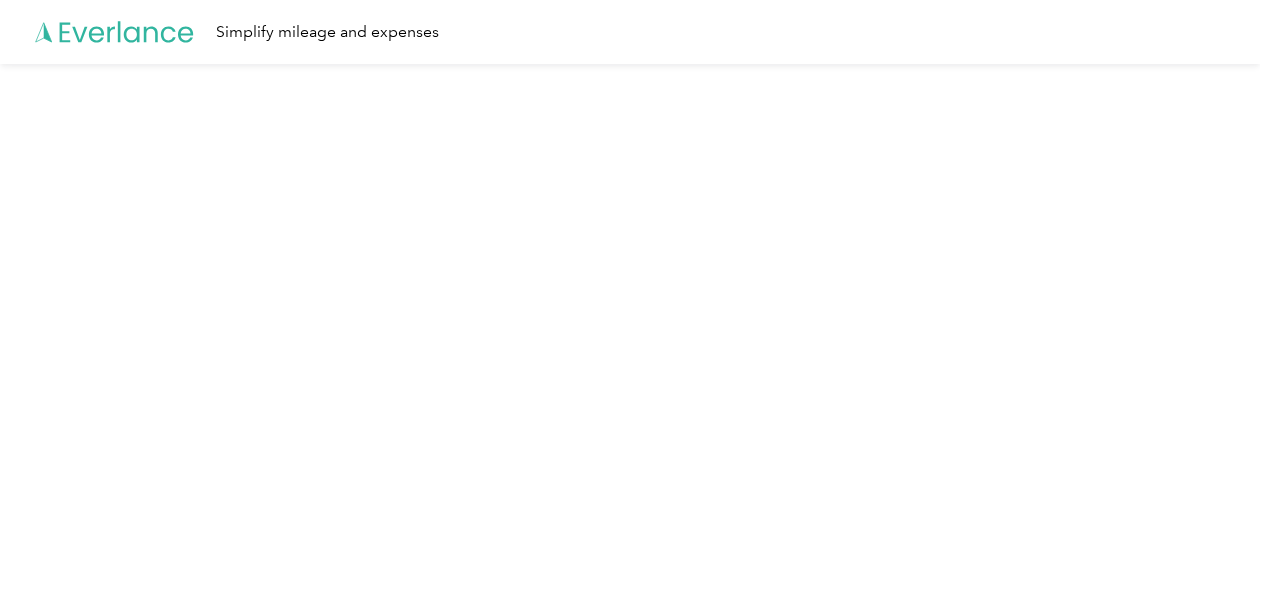 click on "Simplify mileage and expenses" at bounding box center (327, 32) 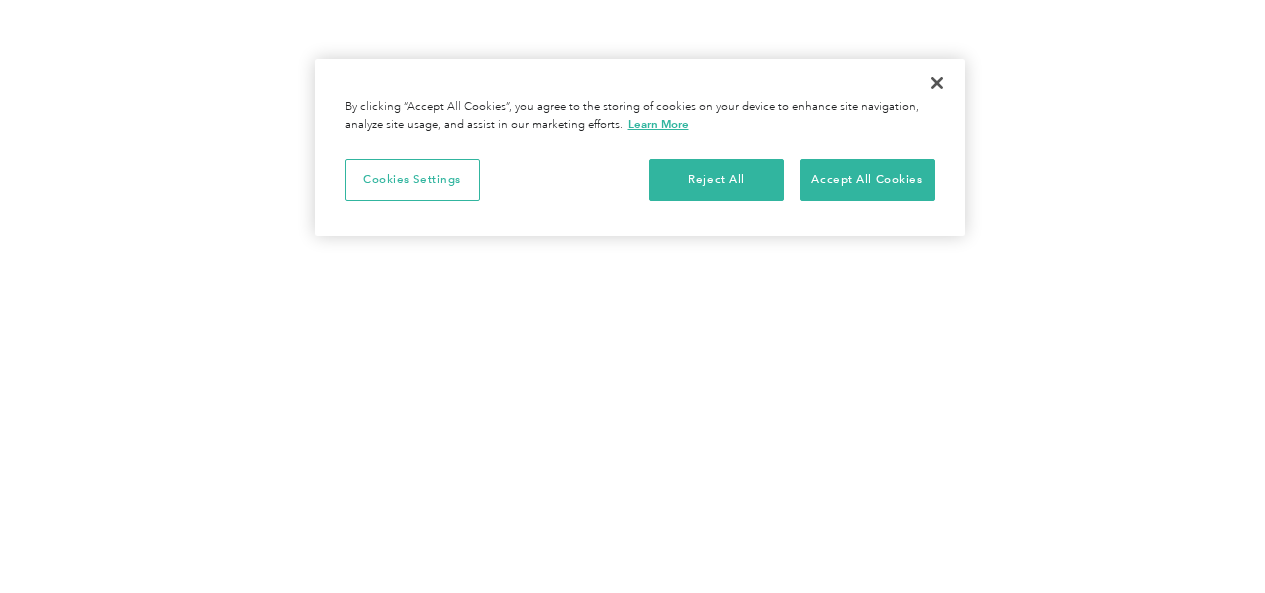 scroll, scrollTop: 0, scrollLeft: 0, axis: both 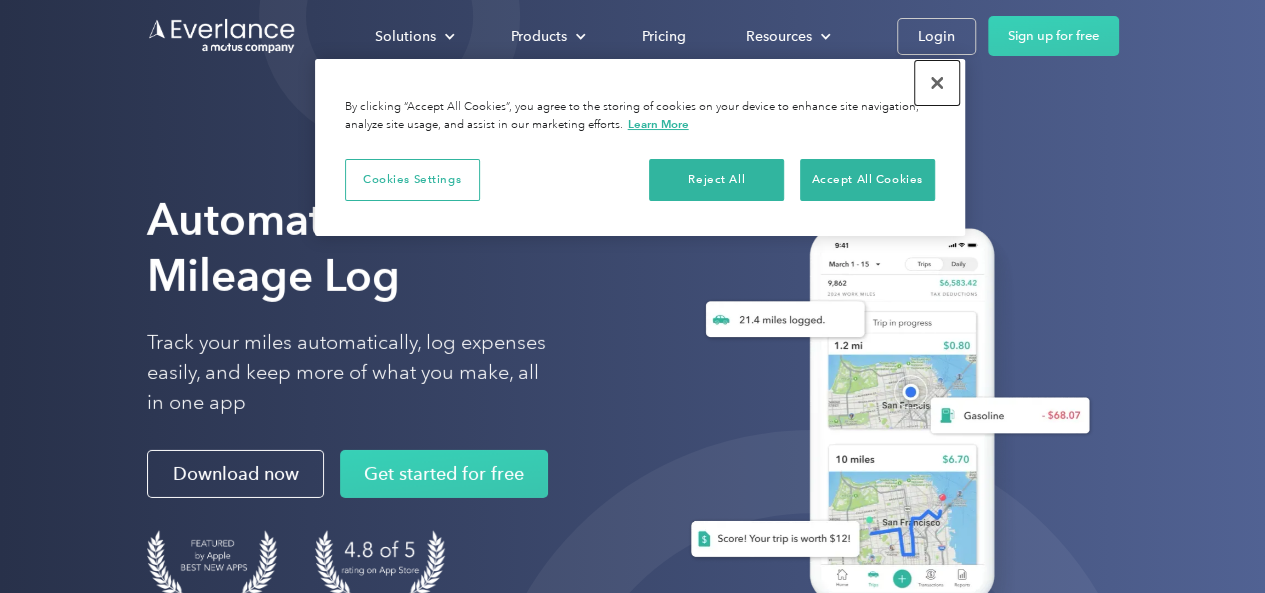 click at bounding box center [937, 83] 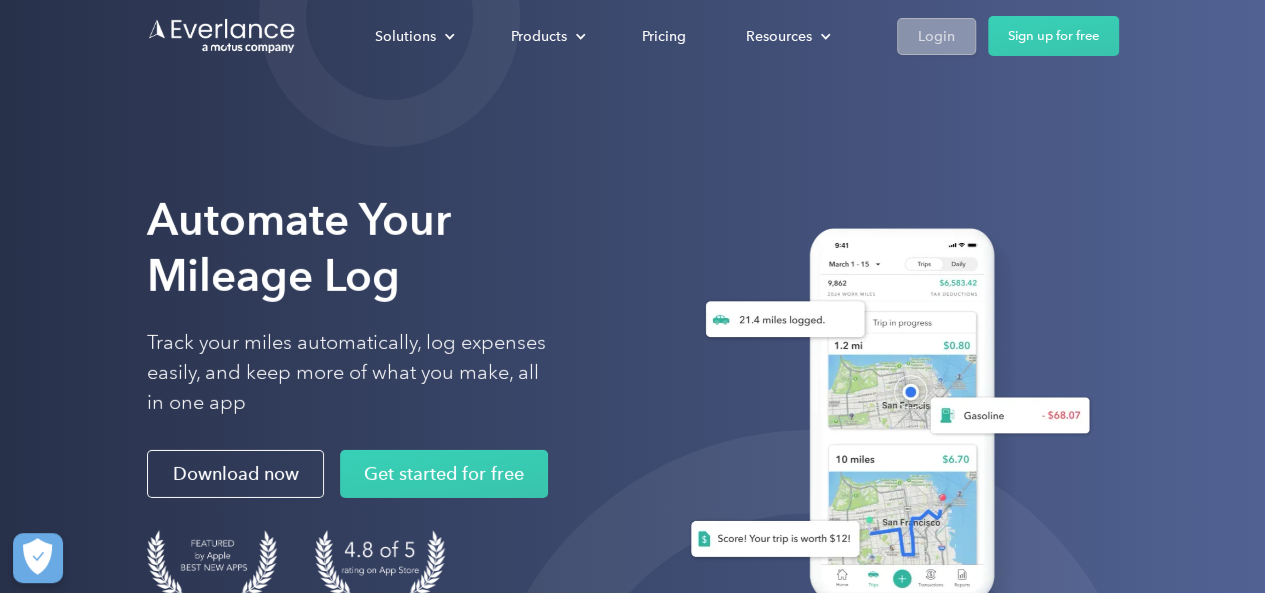 click on "Login" at bounding box center (936, 36) 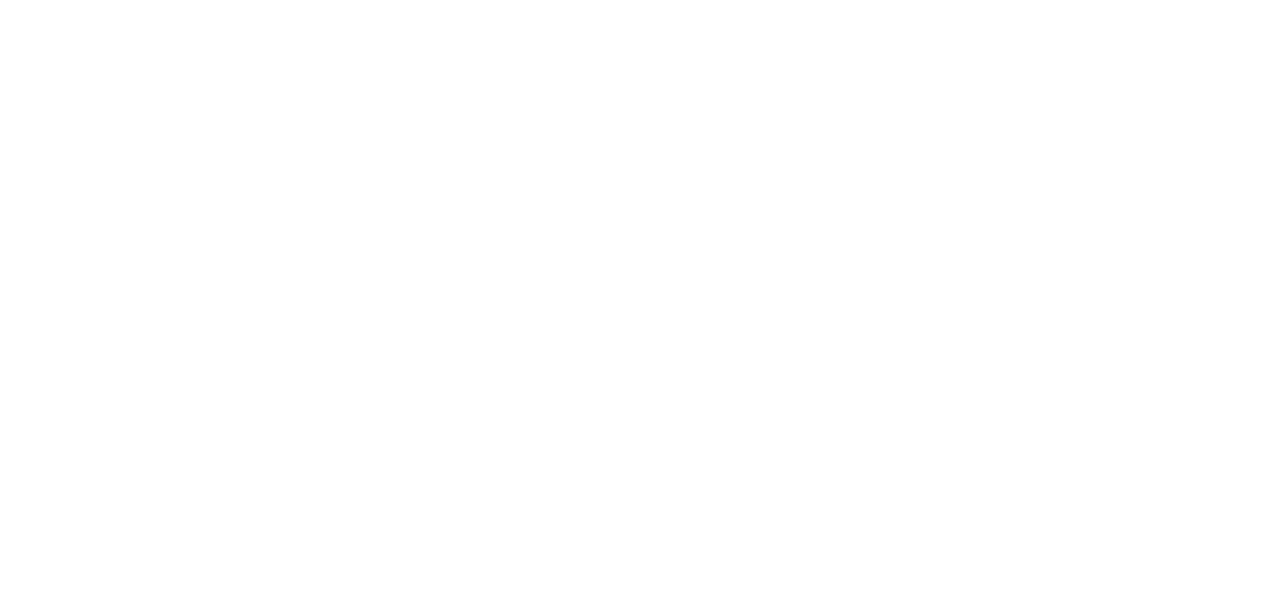scroll, scrollTop: 0, scrollLeft: 0, axis: both 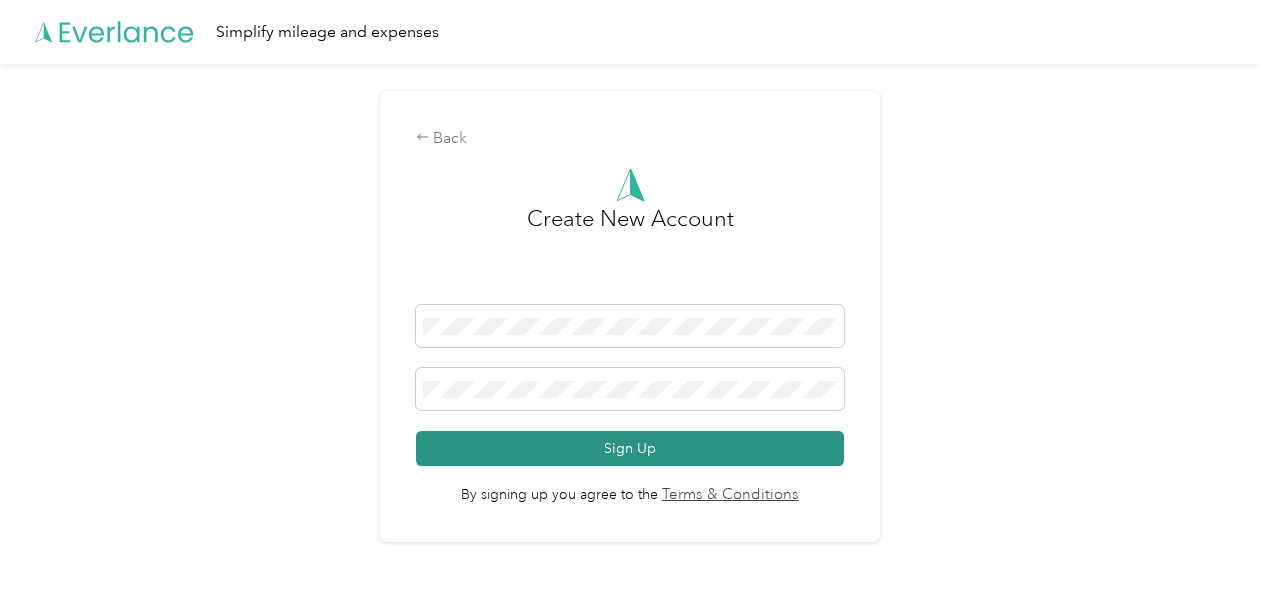 click on "Sign Up" at bounding box center (630, 448) 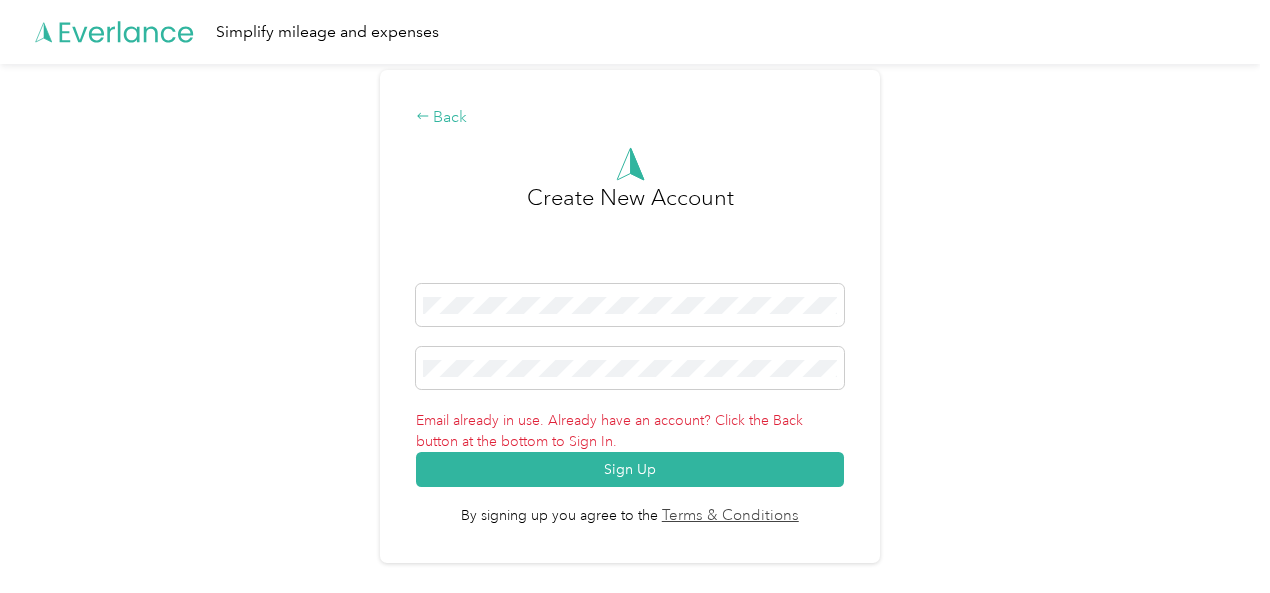 click 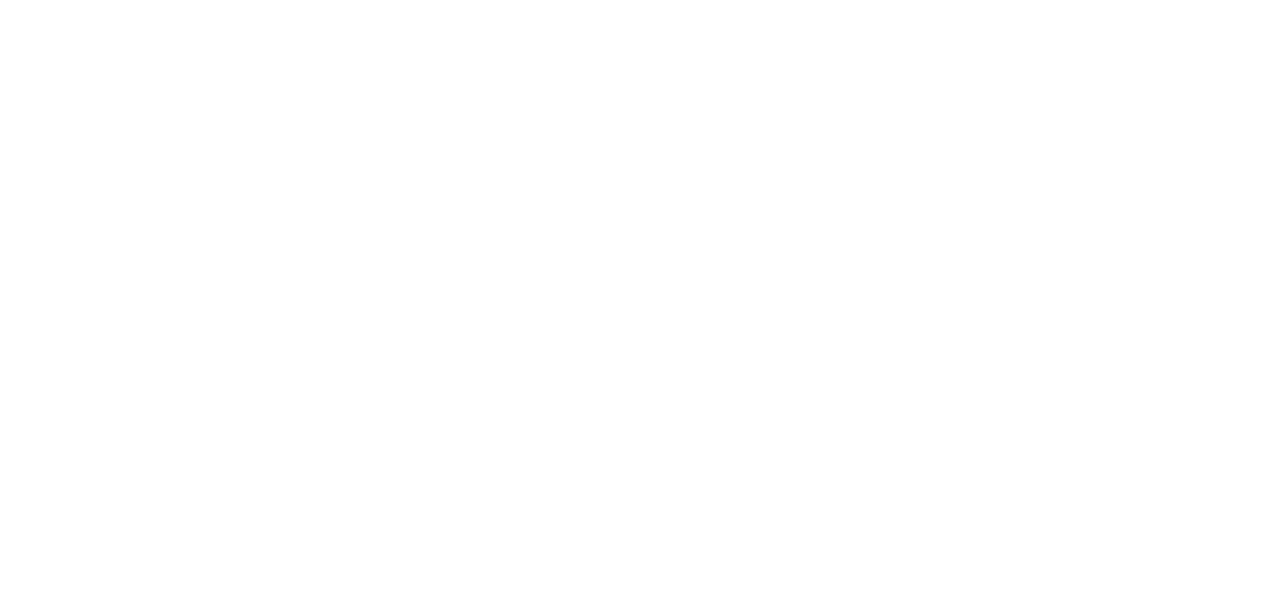 scroll, scrollTop: 0, scrollLeft: 0, axis: both 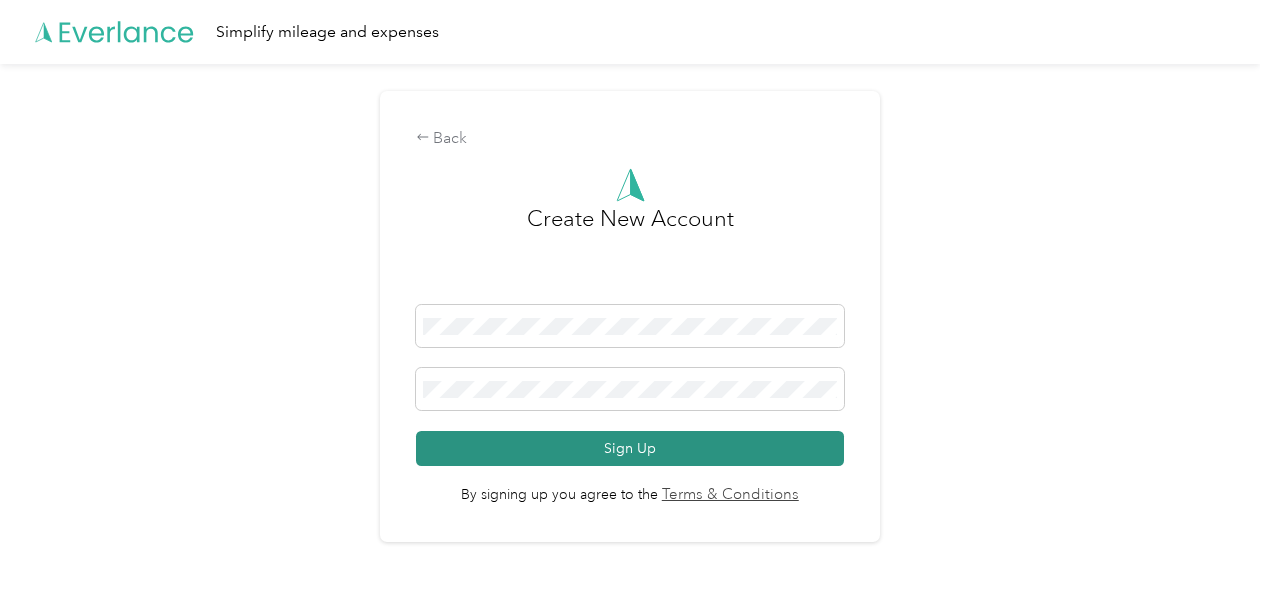 click on "Sign Up" at bounding box center (630, 448) 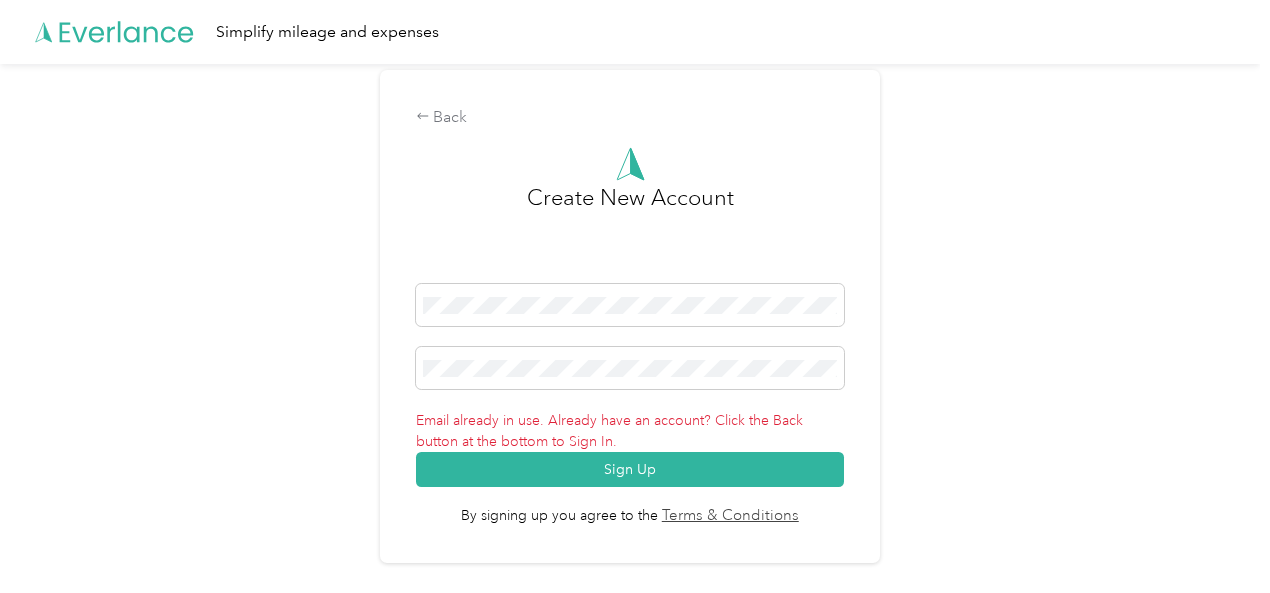 click on "Email already in use. Already have an account? Click the Back button at the bottom to Sign In." at bounding box center (630, 431) 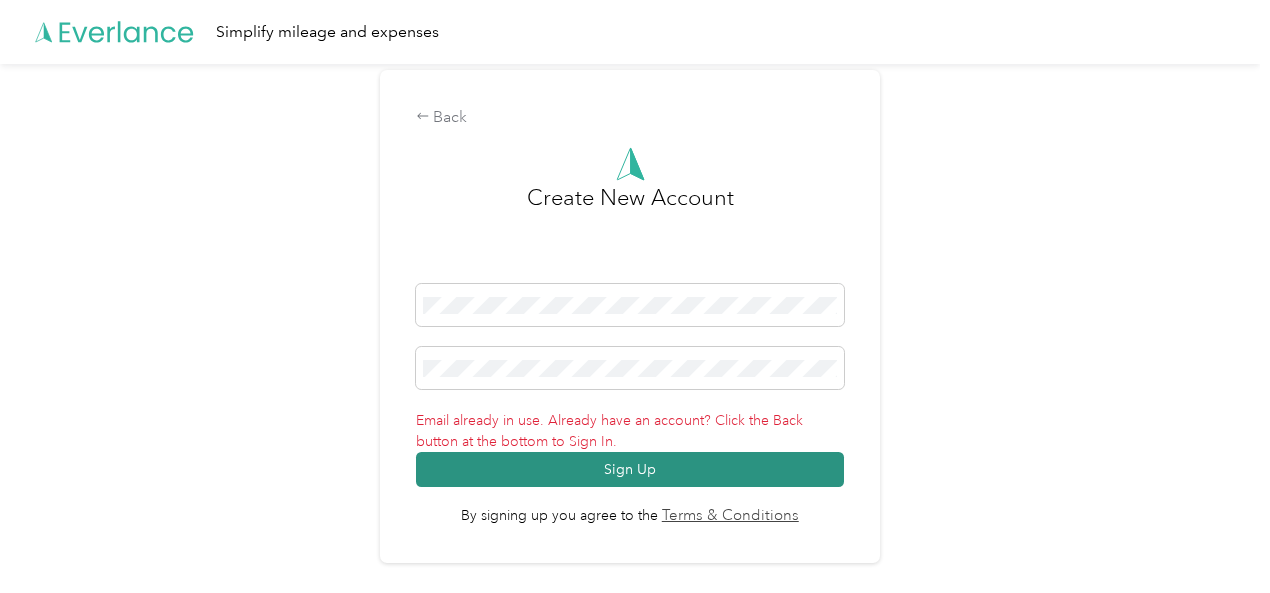 click on "Sign Up" at bounding box center [630, 469] 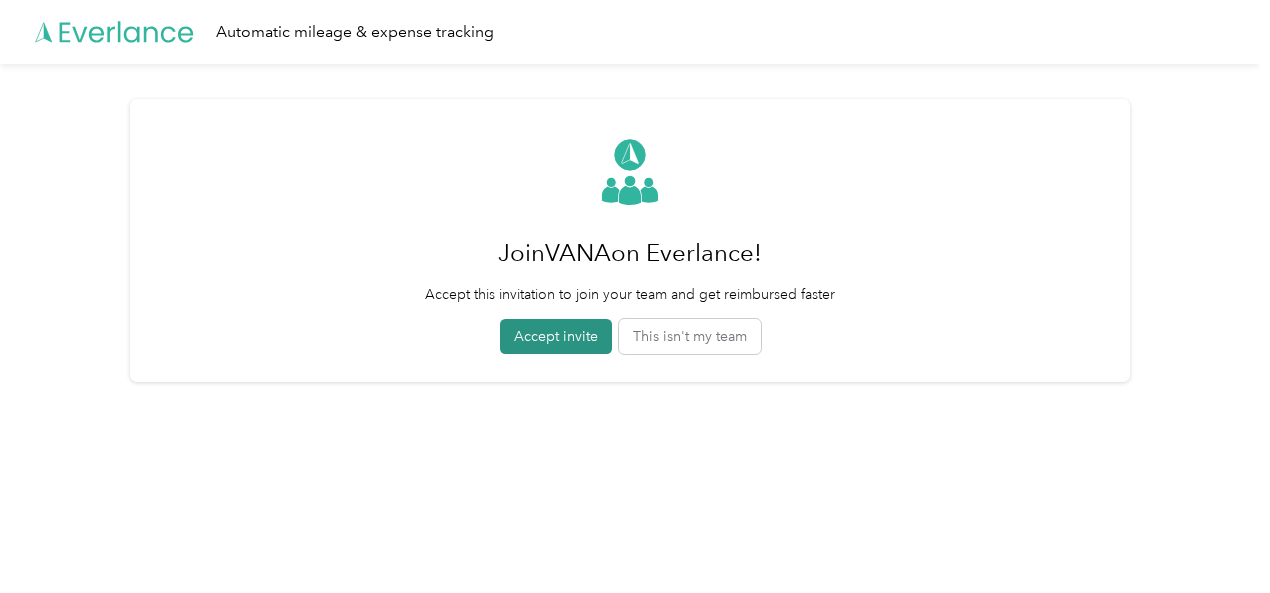 click on "Accept invite" at bounding box center (556, 336) 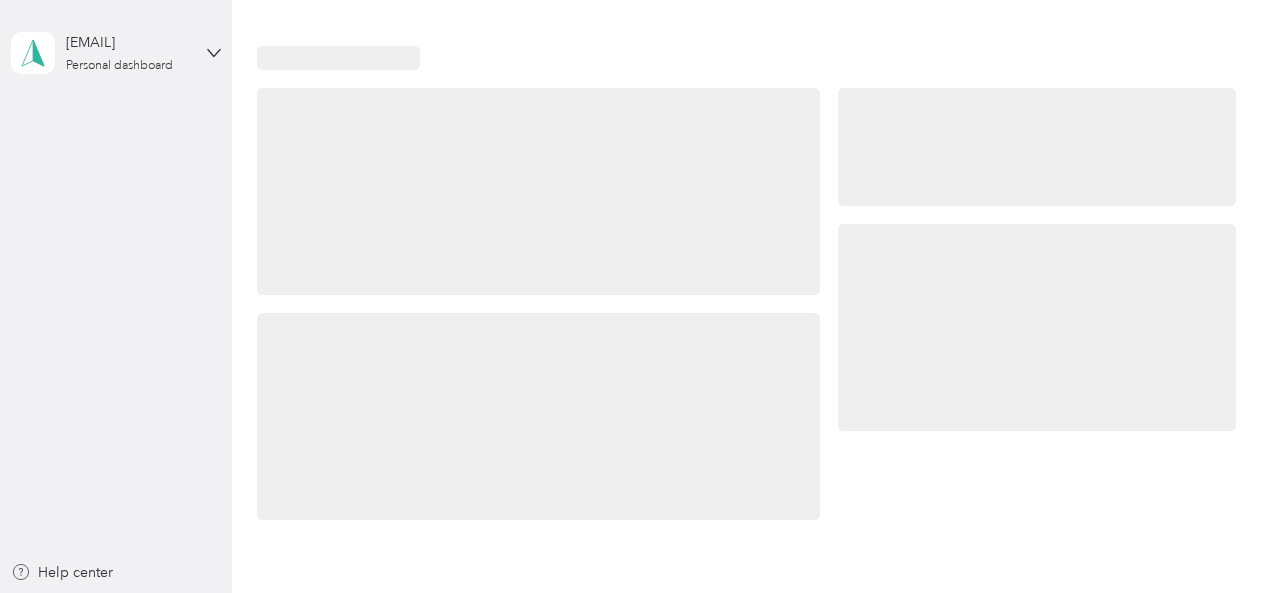 click on "[EMAIL] Personal dashboard Home Trips Transactions Reports Data exports Settings   Help center" at bounding box center [630, 296] 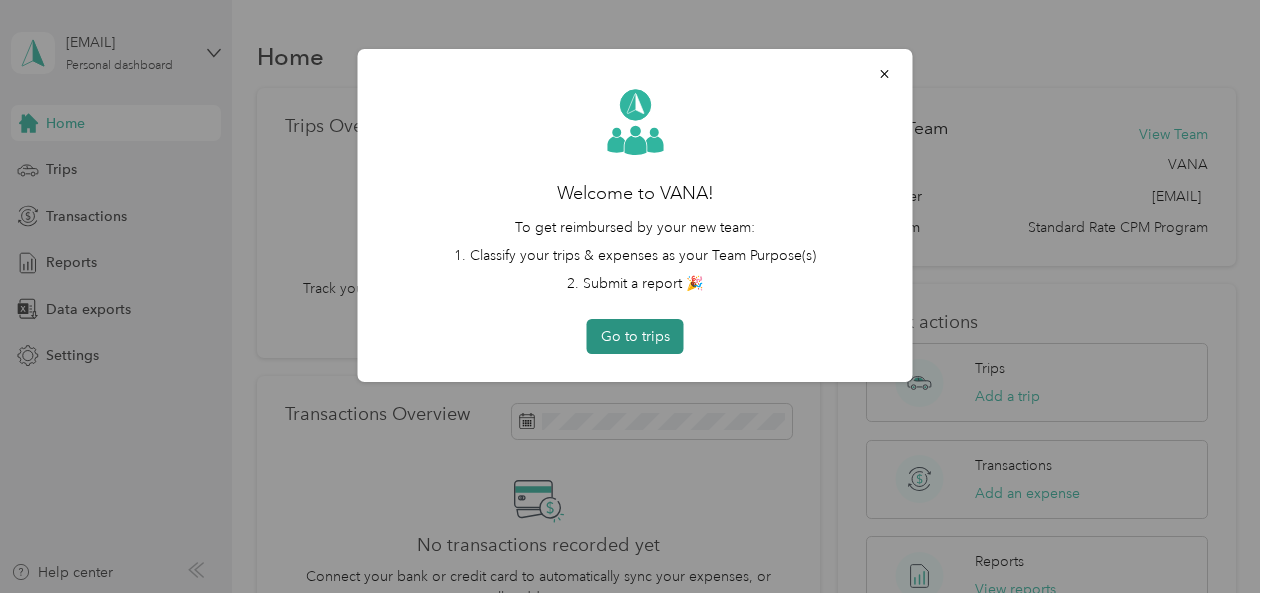 click on "Go to trips" at bounding box center [635, 336] 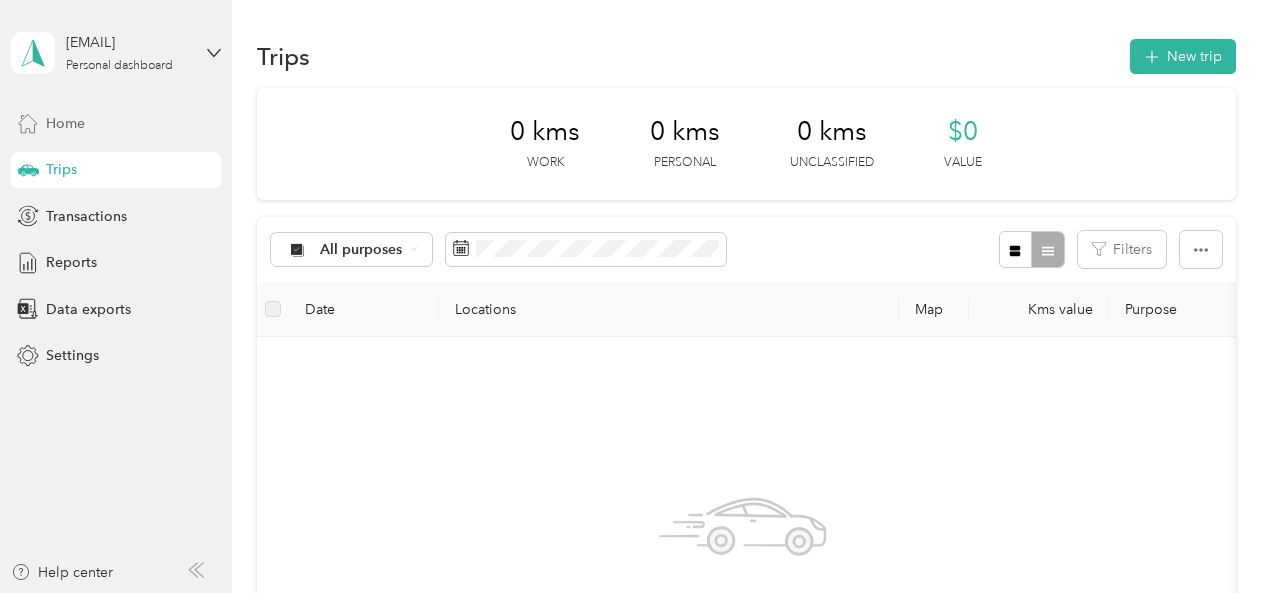 click on "Home" at bounding box center (116, 123) 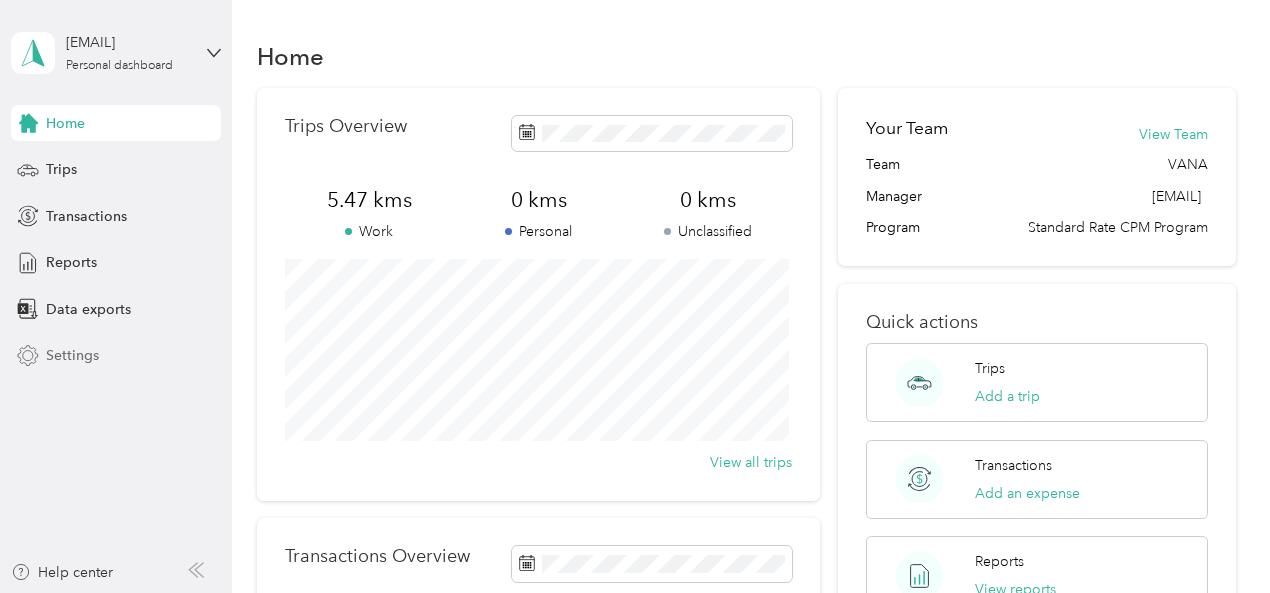 click on "Settings" at bounding box center (116, 356) 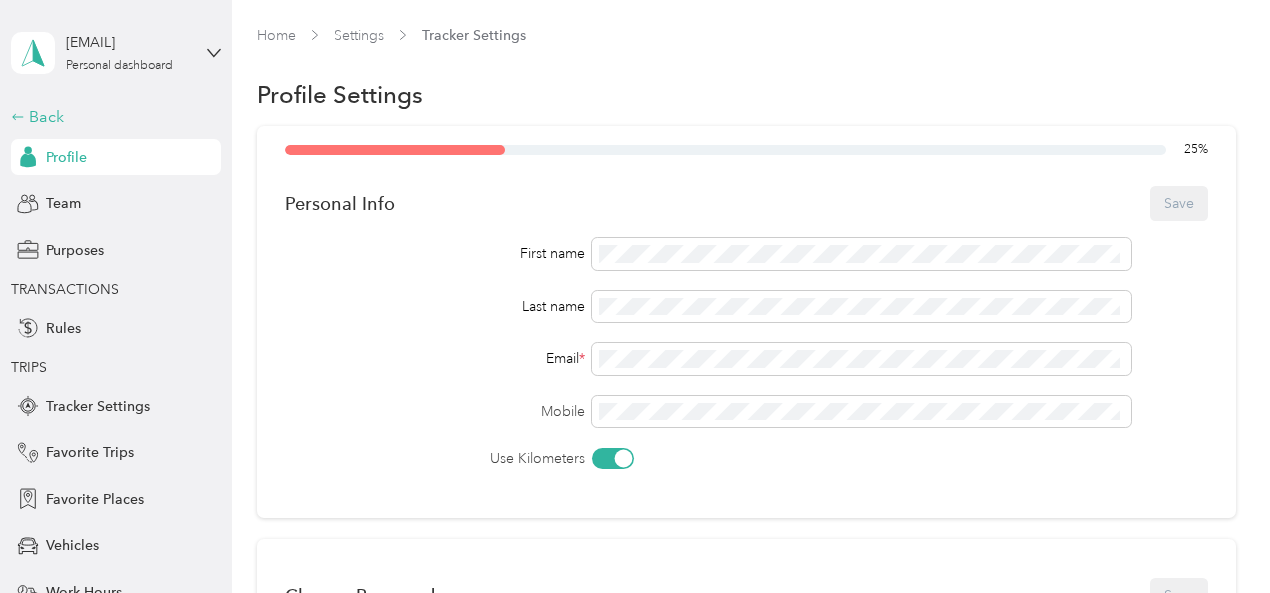 click on "Back" at bounding box center (111, 117) 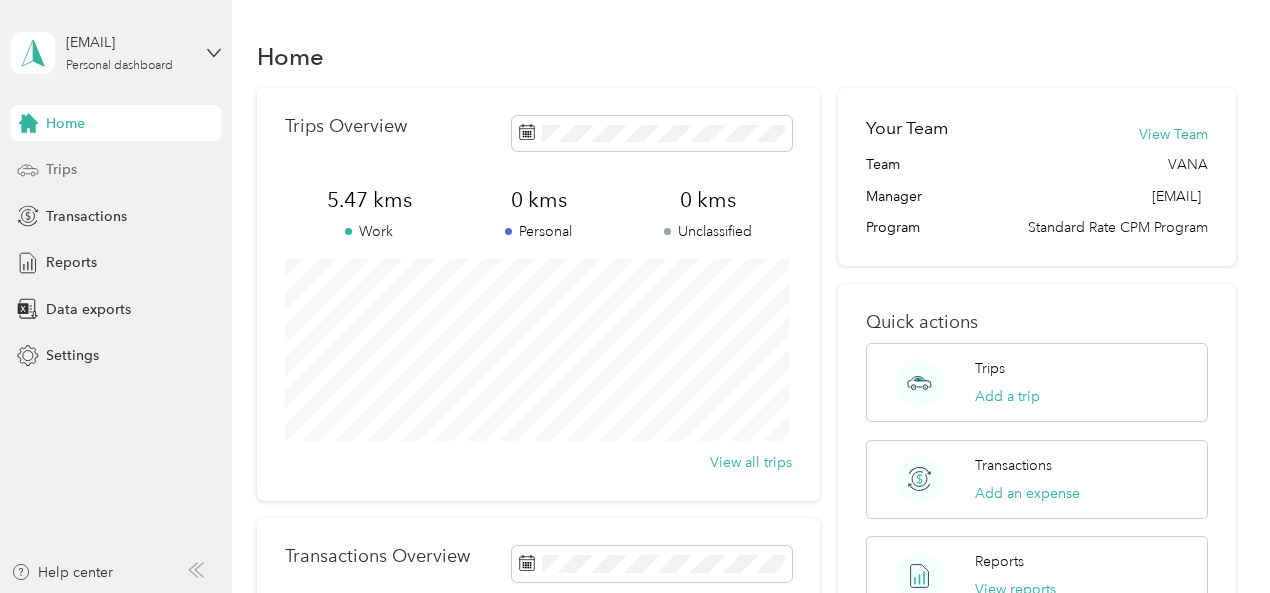 click on "Trips" at bounding box center [61, 169] 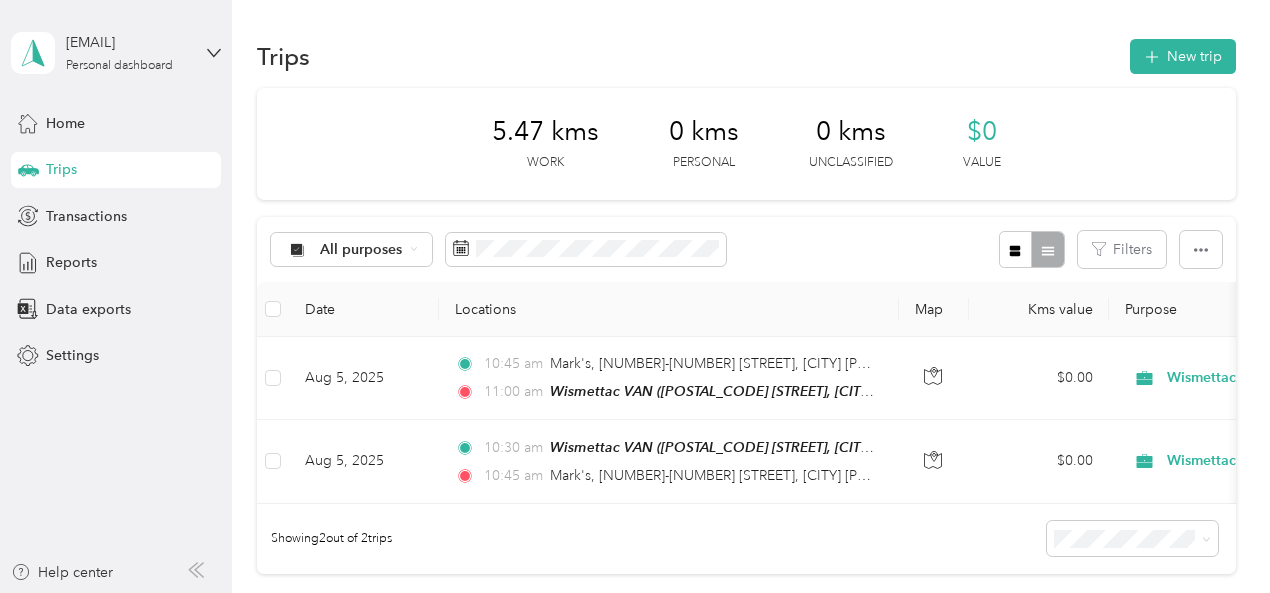 click on "Trips New trip 5.47   kms Work 0   kms Personal 0   kms Unclassified $0 Value All purposes Filters Date Locations Map Kms value Purpose Track Method Report                   [DATE], [TIME] Mark's, [NUMBER]-[NUMBER] [STREET], [CITY] [PROVINCE] [POSTAL_CODE], [COUNTRY] [TIME] Wismettac VAN ([POSTAL_CODE] [STREET], [CITY], [PROVINCE]) $0.00 Wismettac Canada Manual Week of [DATE] [YEAR] [DATE], [TIME] Wismettac VAN ([POSTAL_CODE] [STREET], [CITY], [PROVINCE]) [TIME] Mark's, [NUMBER]-[NUMBER] [STREET], [CITY] [PROVINCE] [POSTAL_CODE], [COUNTRY] $0.00 Wismettac Canada Manual Week of [DATE] [YEAR] Showing  2  out of   2  trips" at bounding box center (746, 376) 